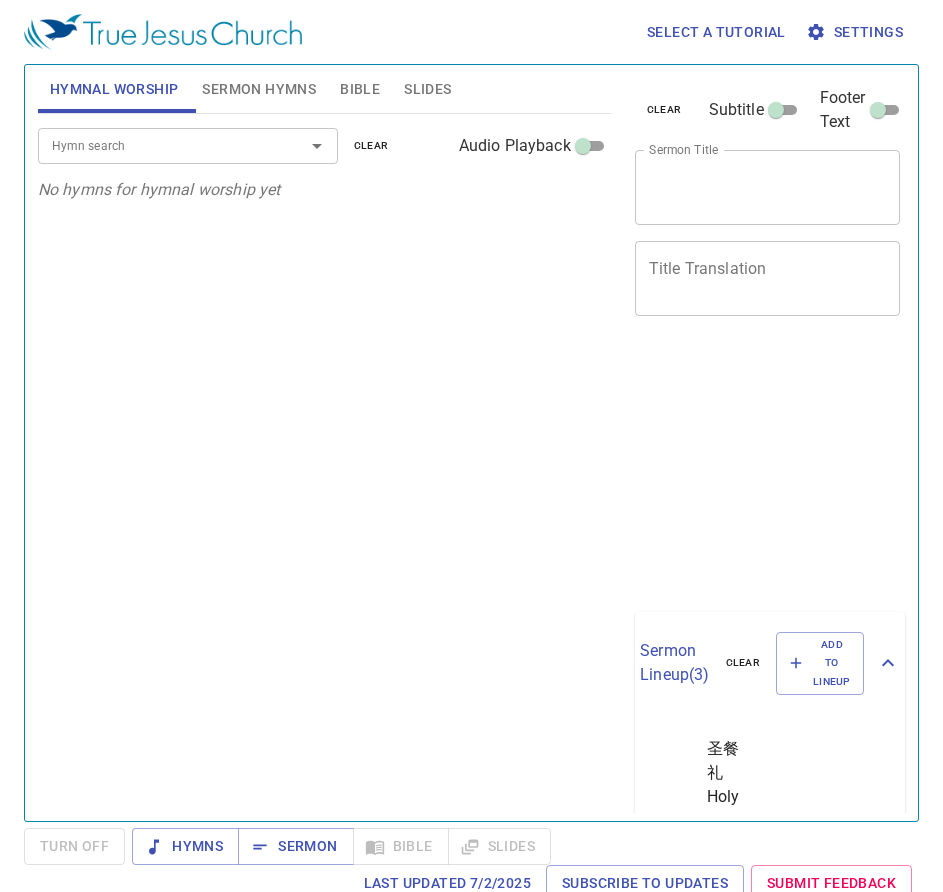 scroll, scrollTop: 0, scrollLeft: 0, axis: both 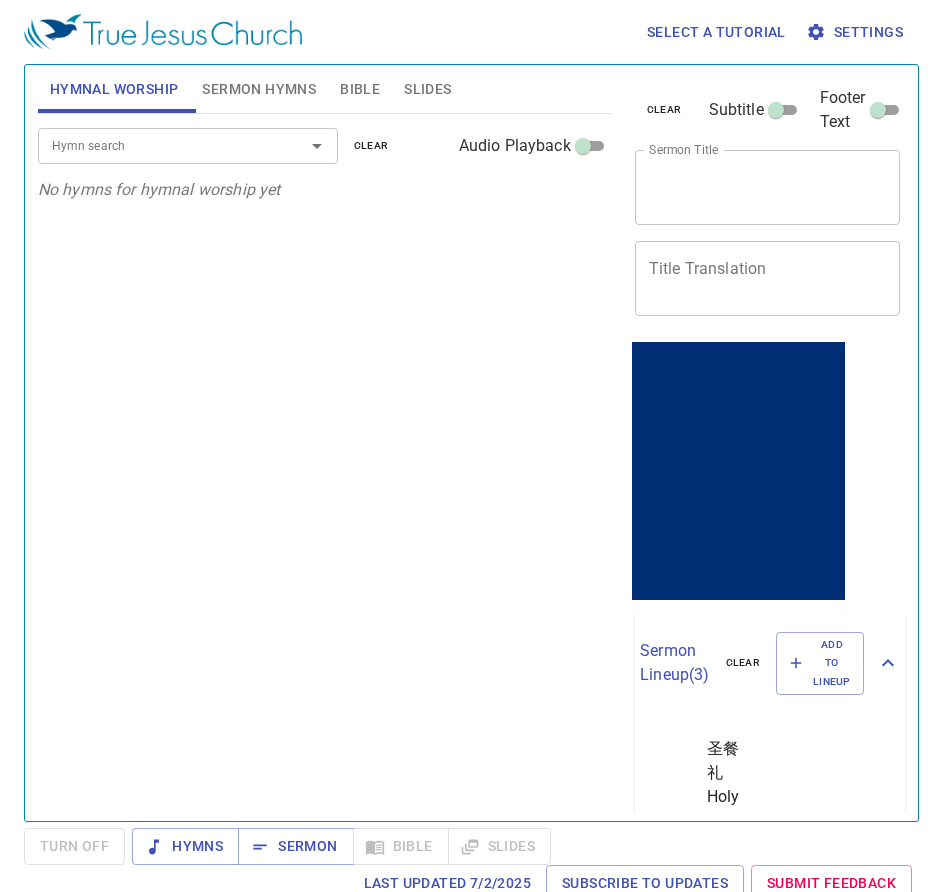 click at bounding box center (737, 470) 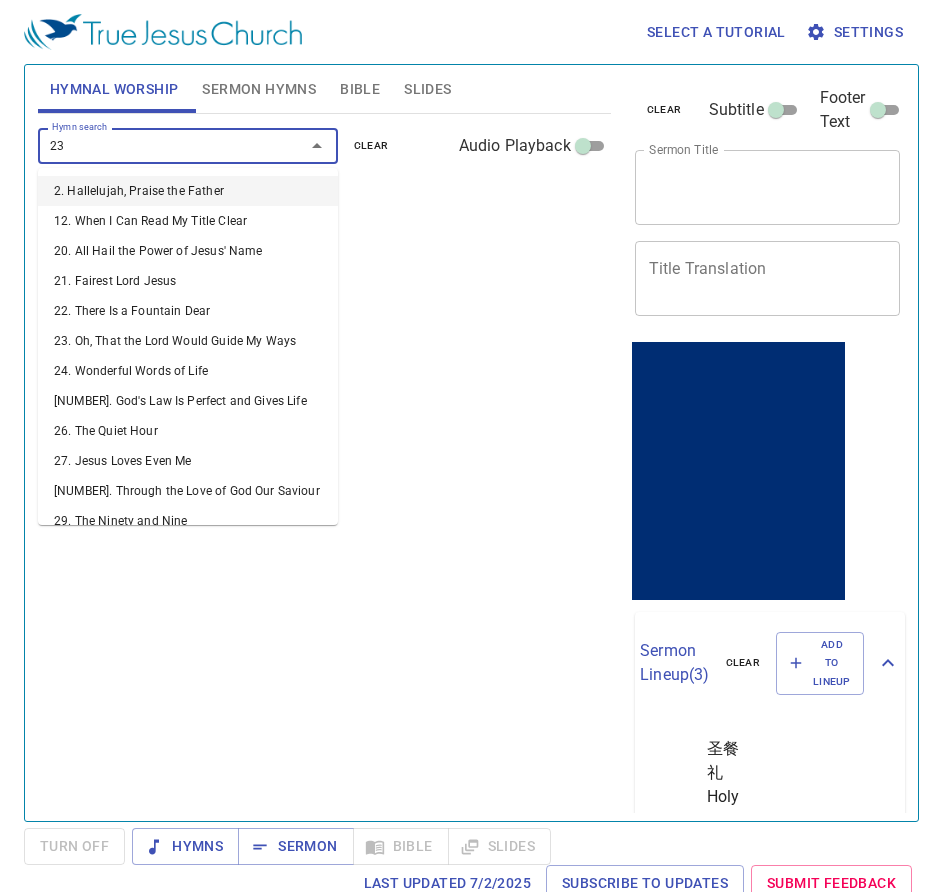 type on "232" 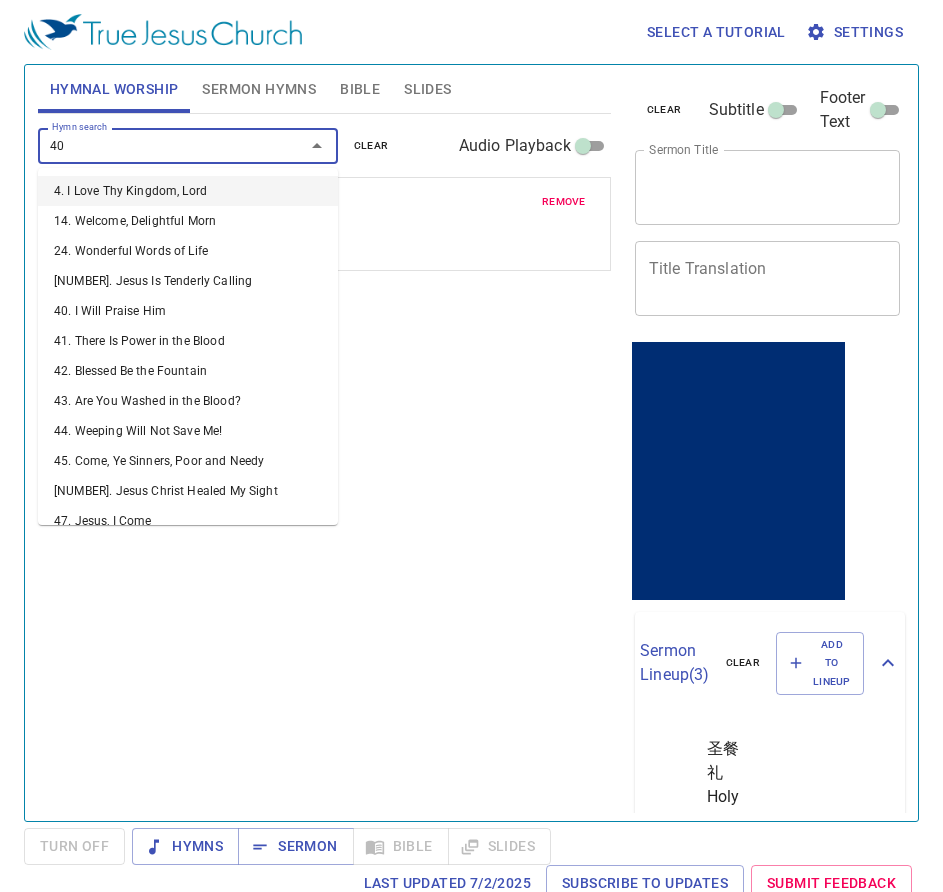 type on "400" 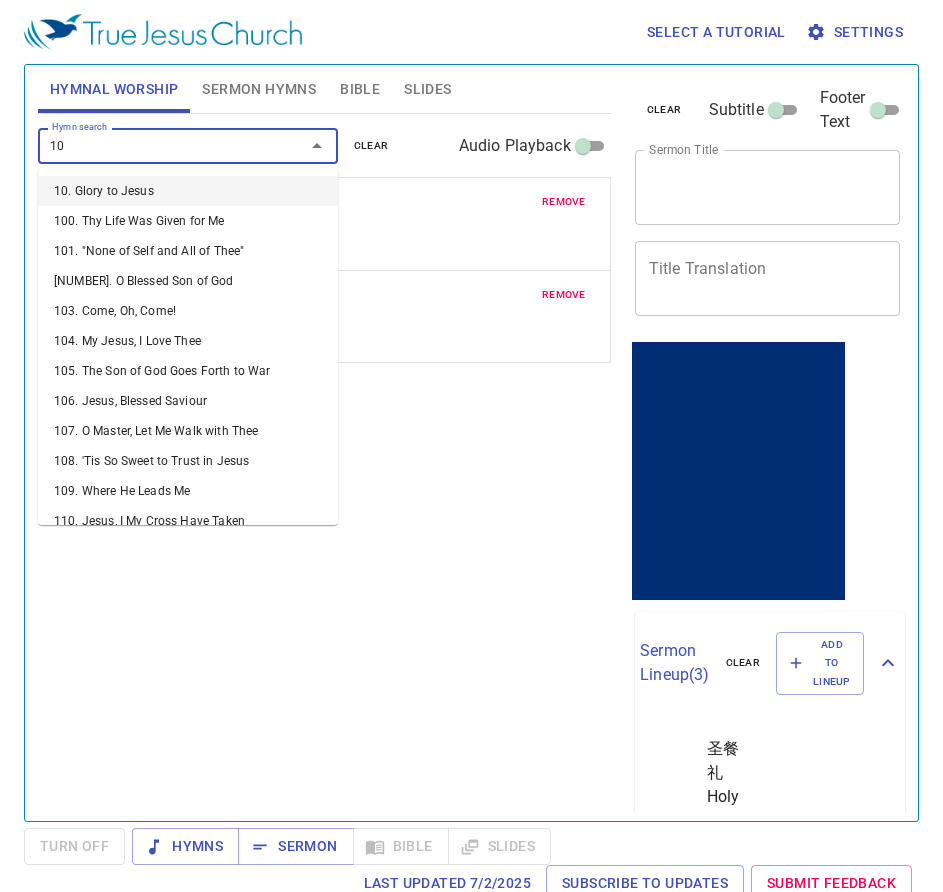 type on "108" 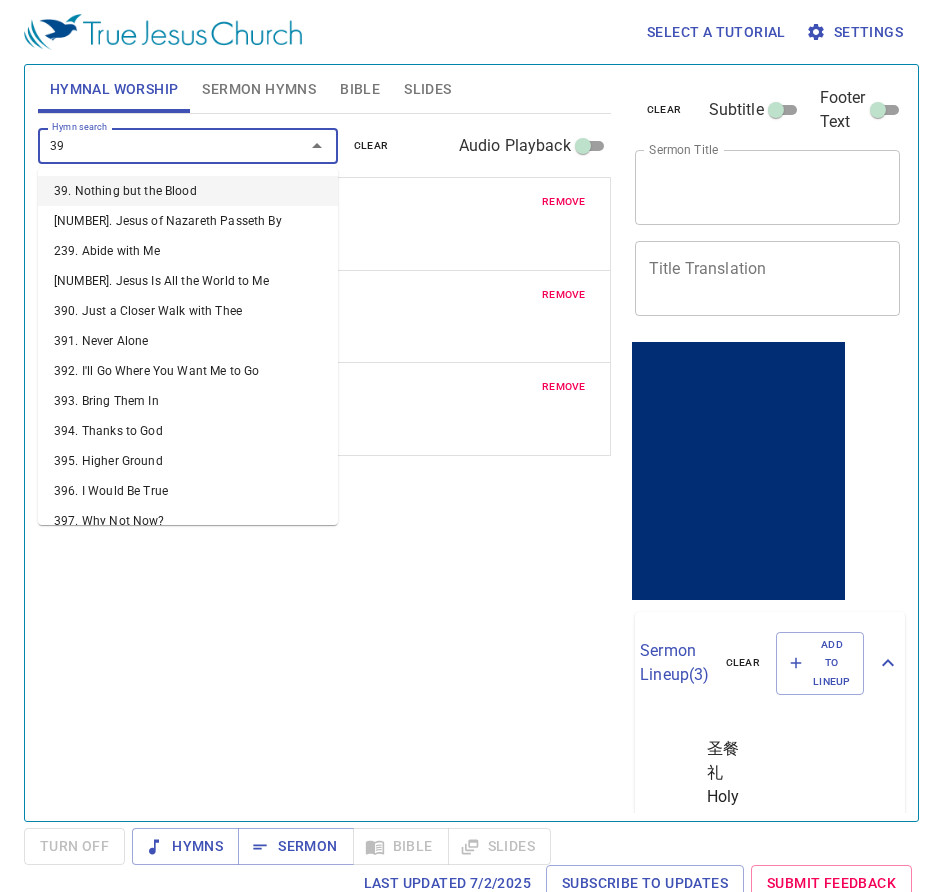 type on "398" 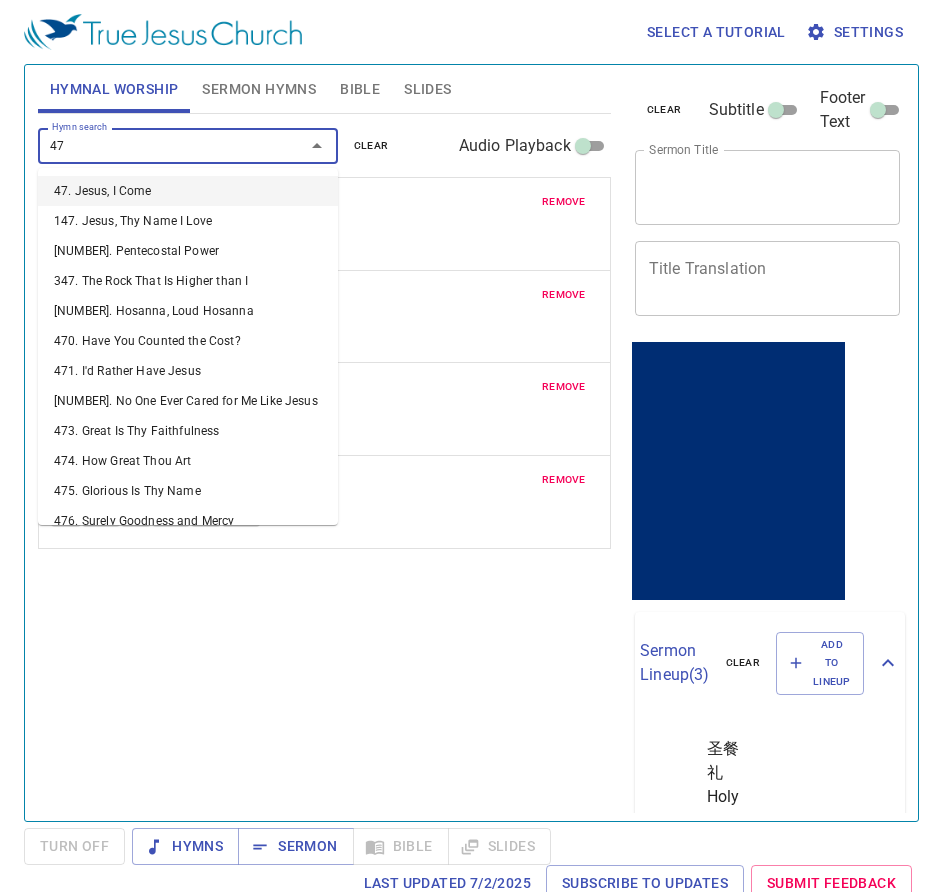 type on "479" 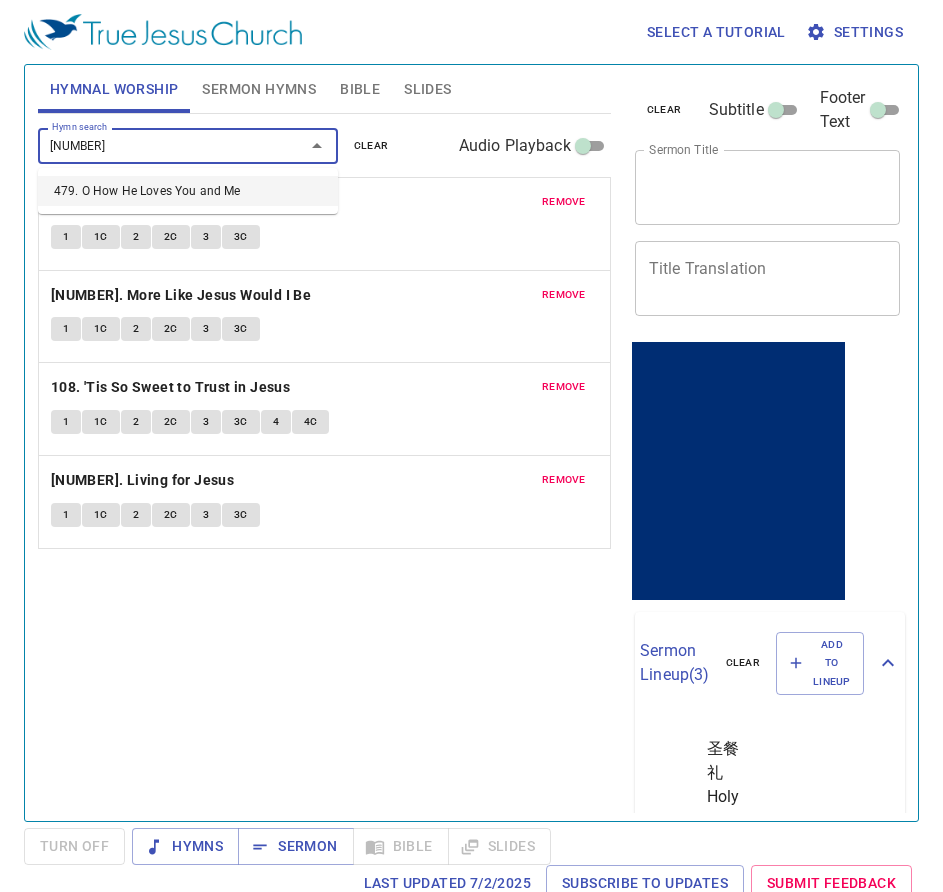 type 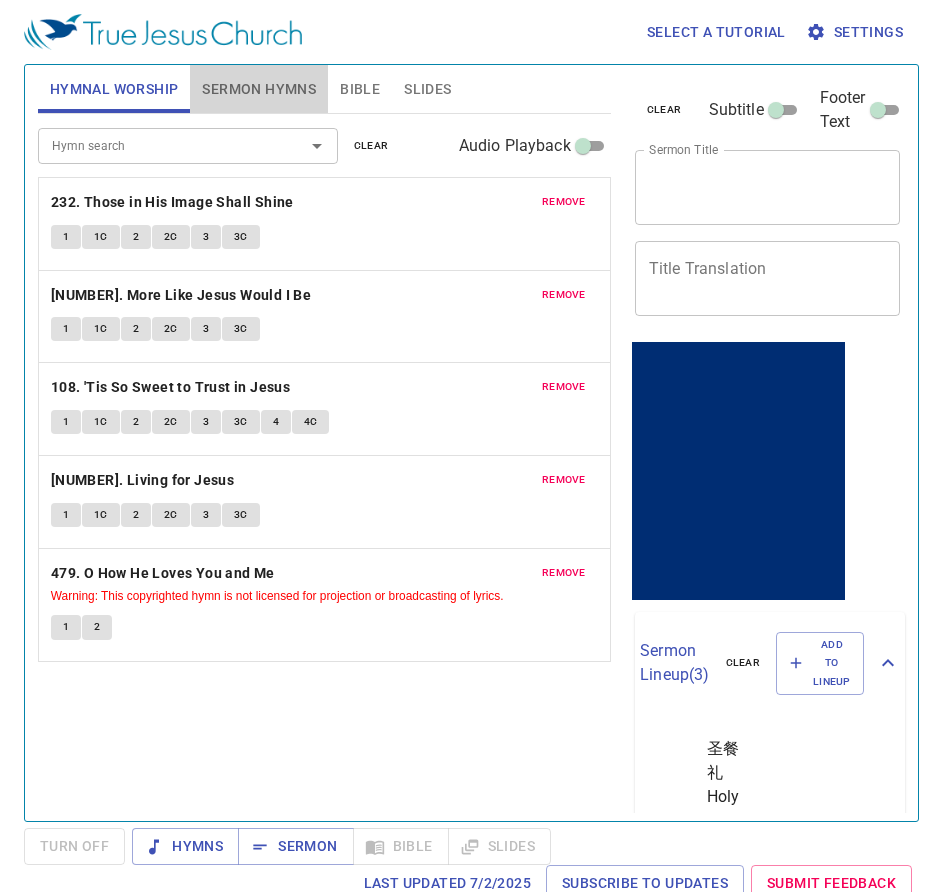 click on "Sermon Hymns" at bounding box center (259, 89) 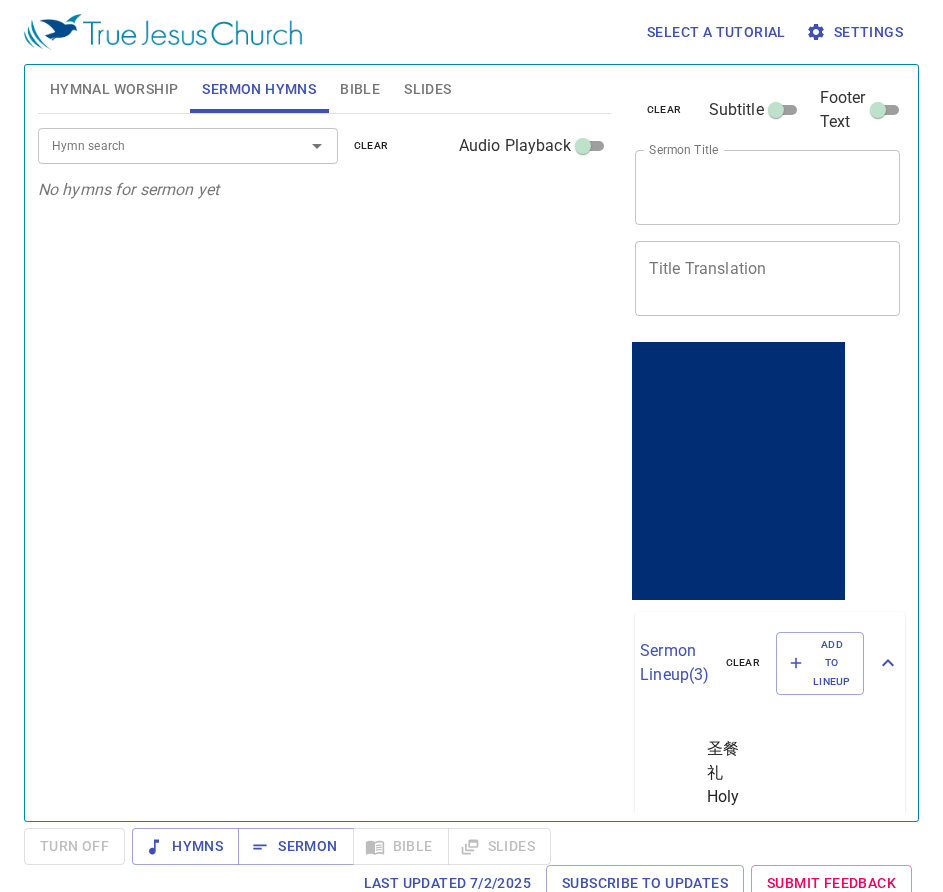 click on "Hymn search" at bounding box center [158, 145] 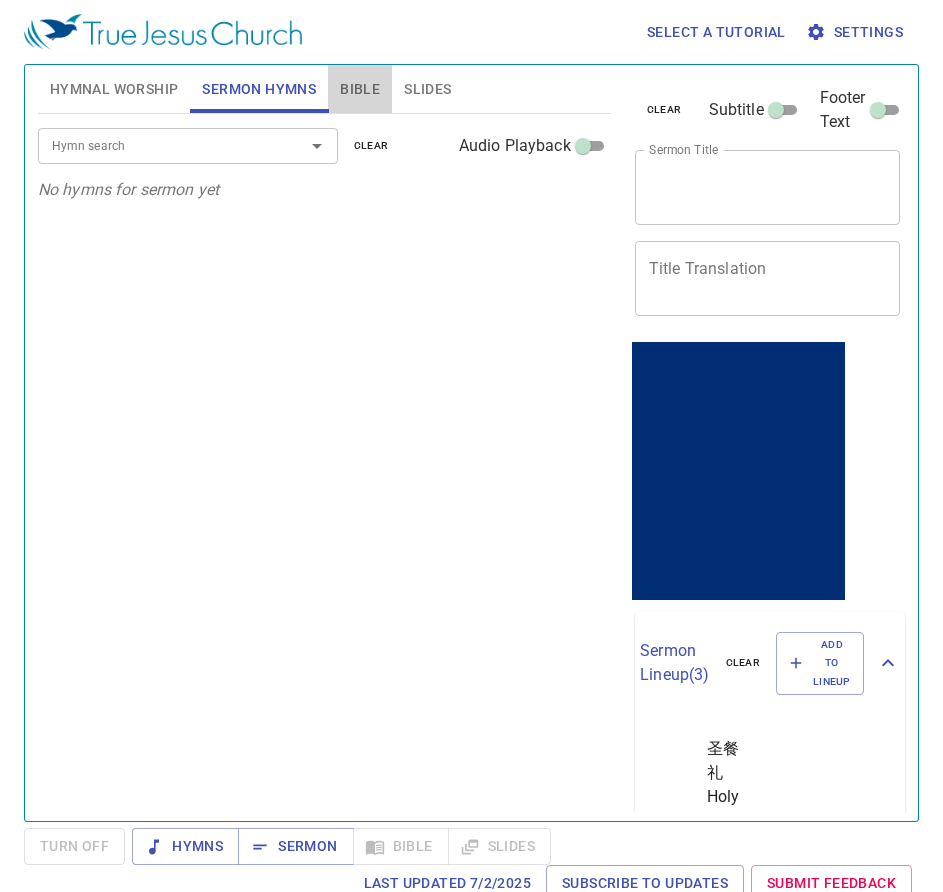click on "Bible" at bounding box center [360, 89] 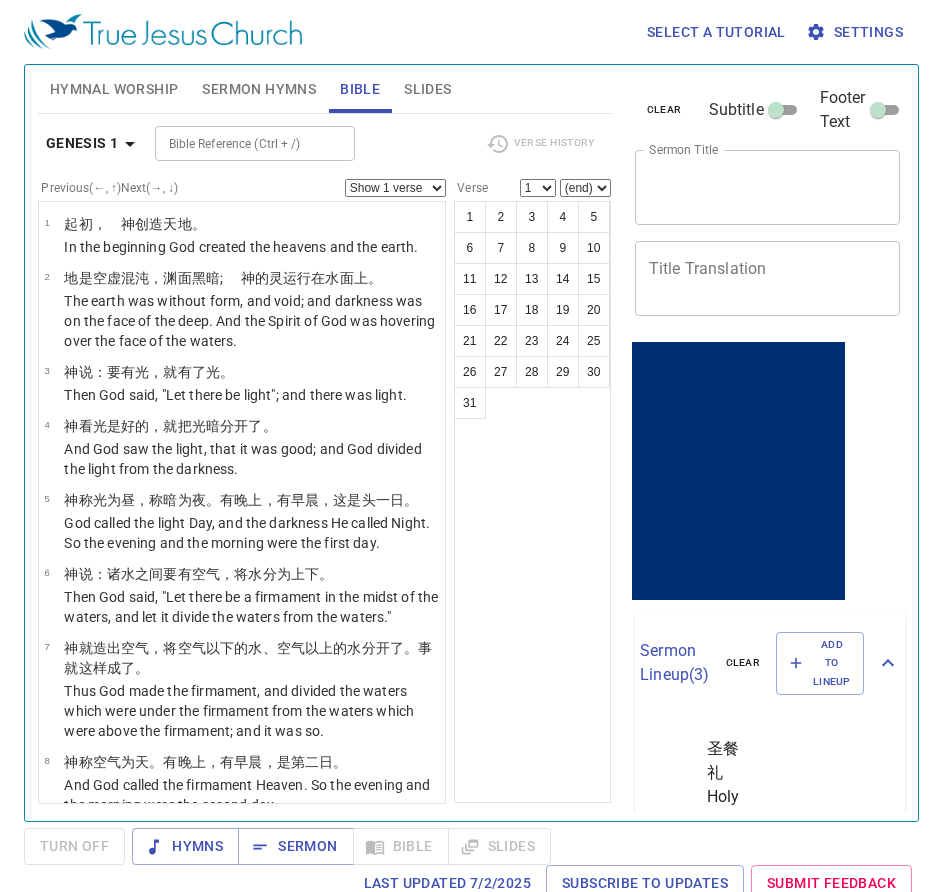 click on "x Sermon Title" at bounding box center [768, 187] 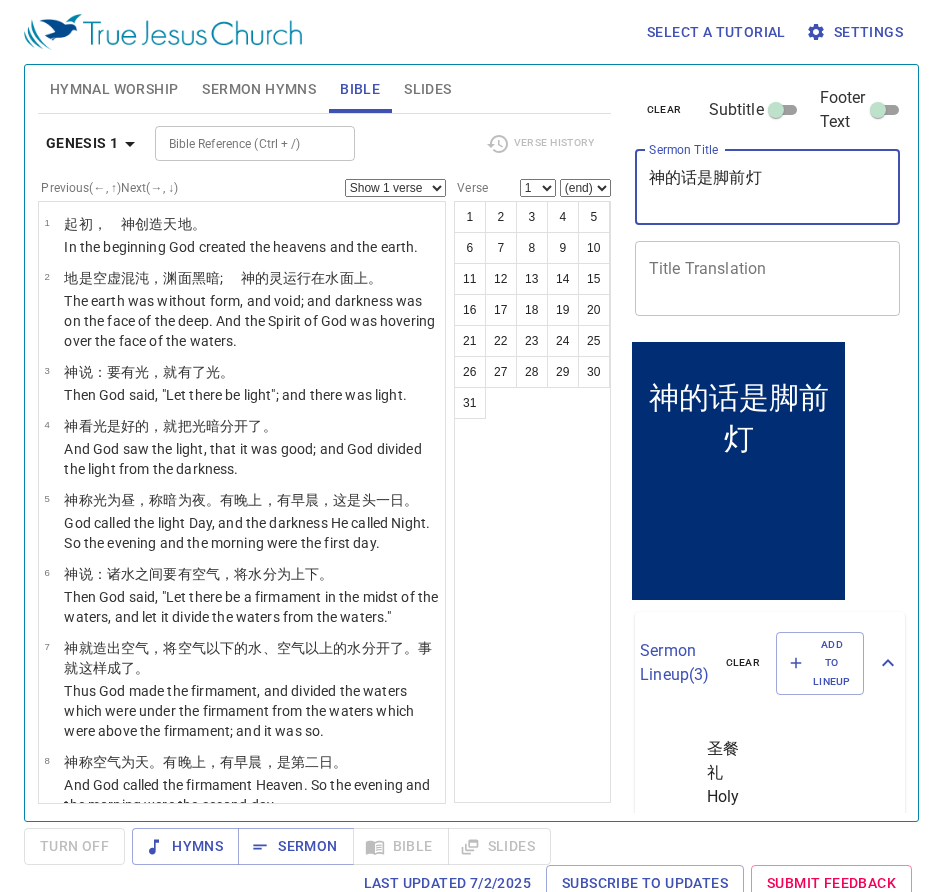 type on "神的话是脚前灯" 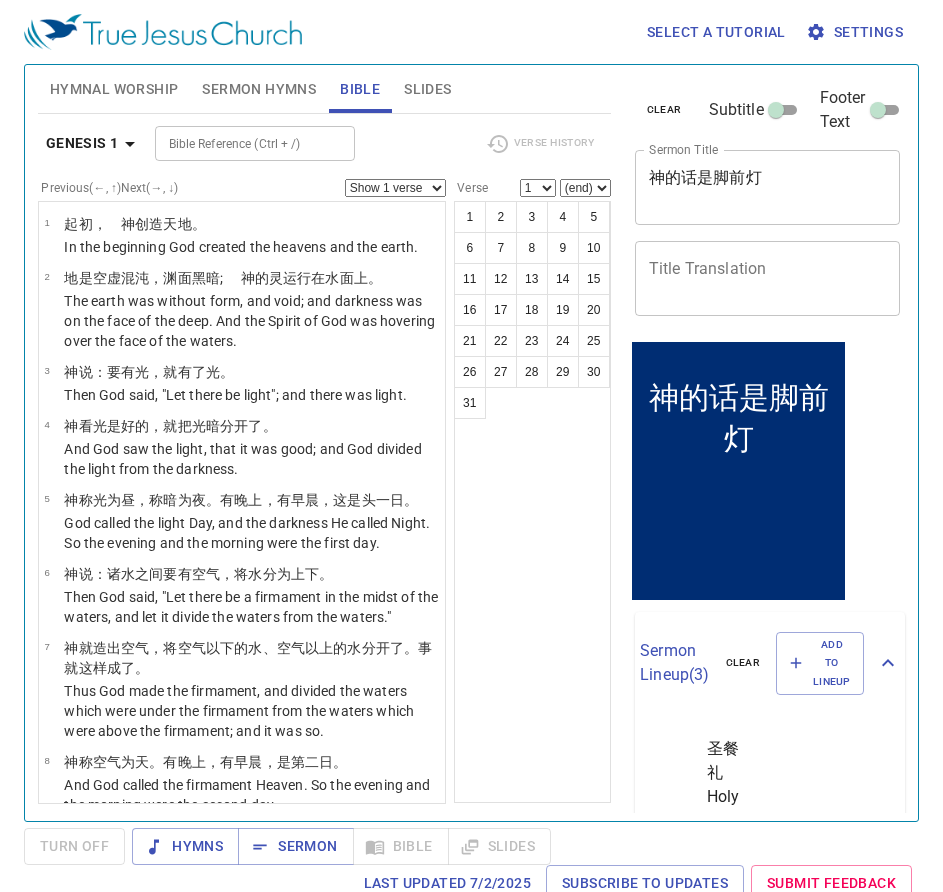 click on "x Title Translation" at bounding box center [768, 278] 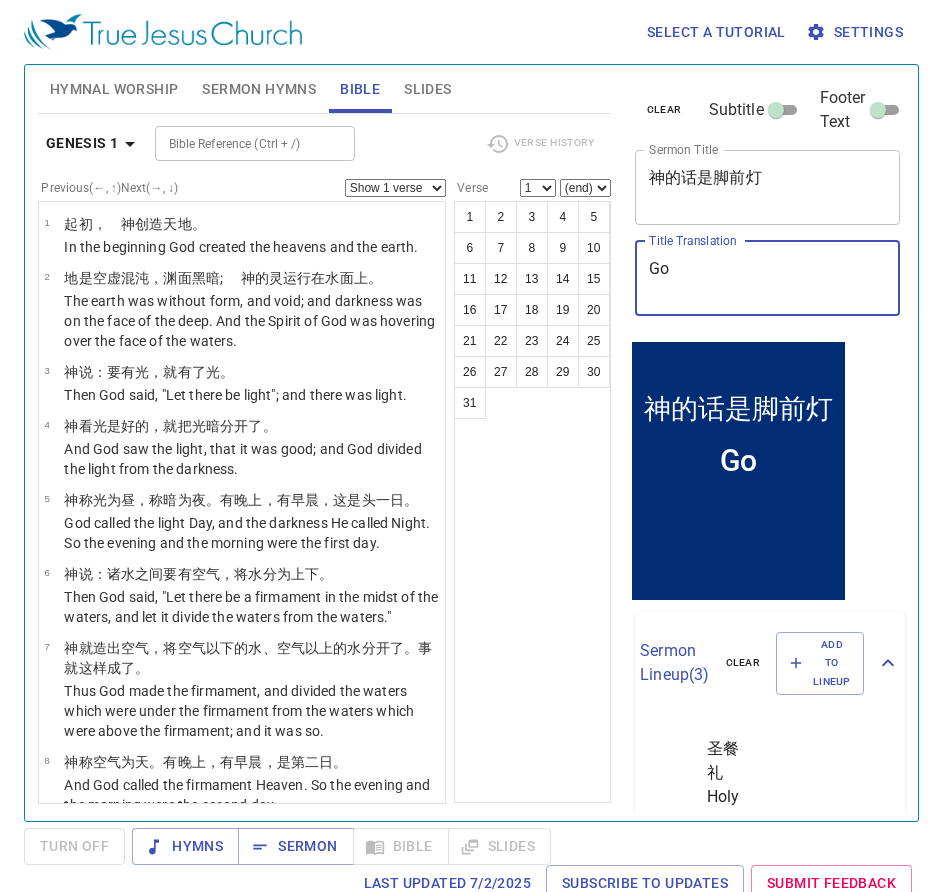 type on "G" 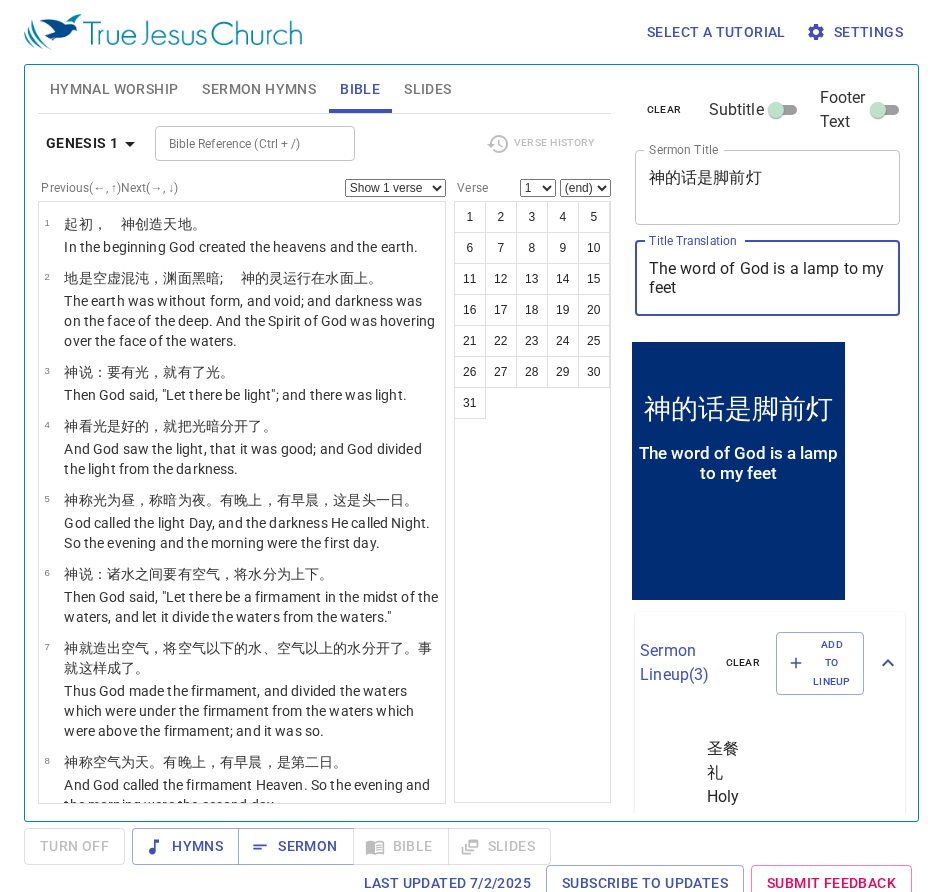 click on "The word of God is a lamp to my feet" at bounding box center [768, 278] 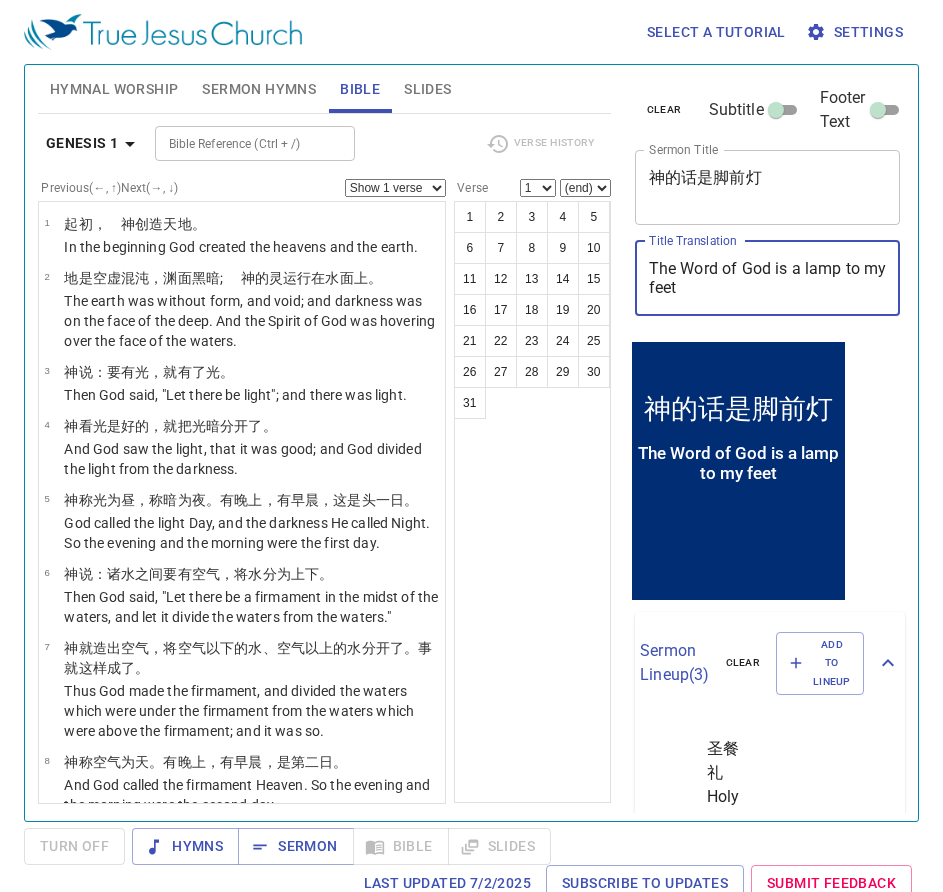 click on "The Word of God is a lamp to my feet" at bounding box center (768, 278) 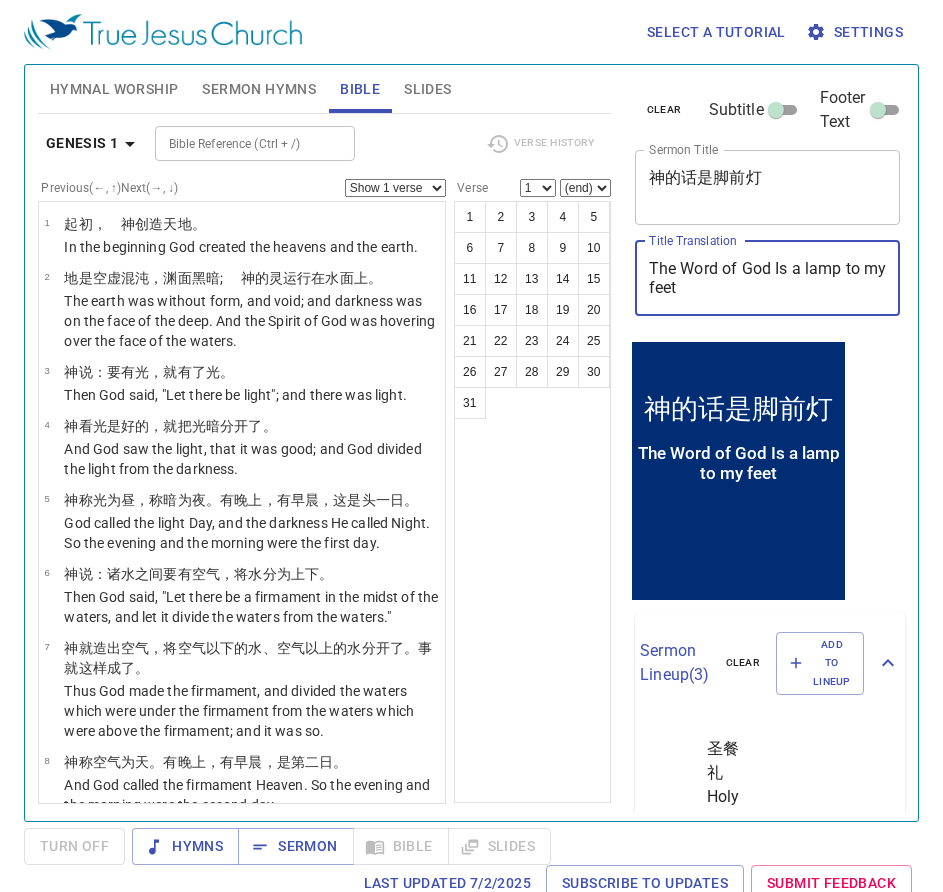 click on "The Word of God Is a lamp to my feet" at bounding box center [768, 278] 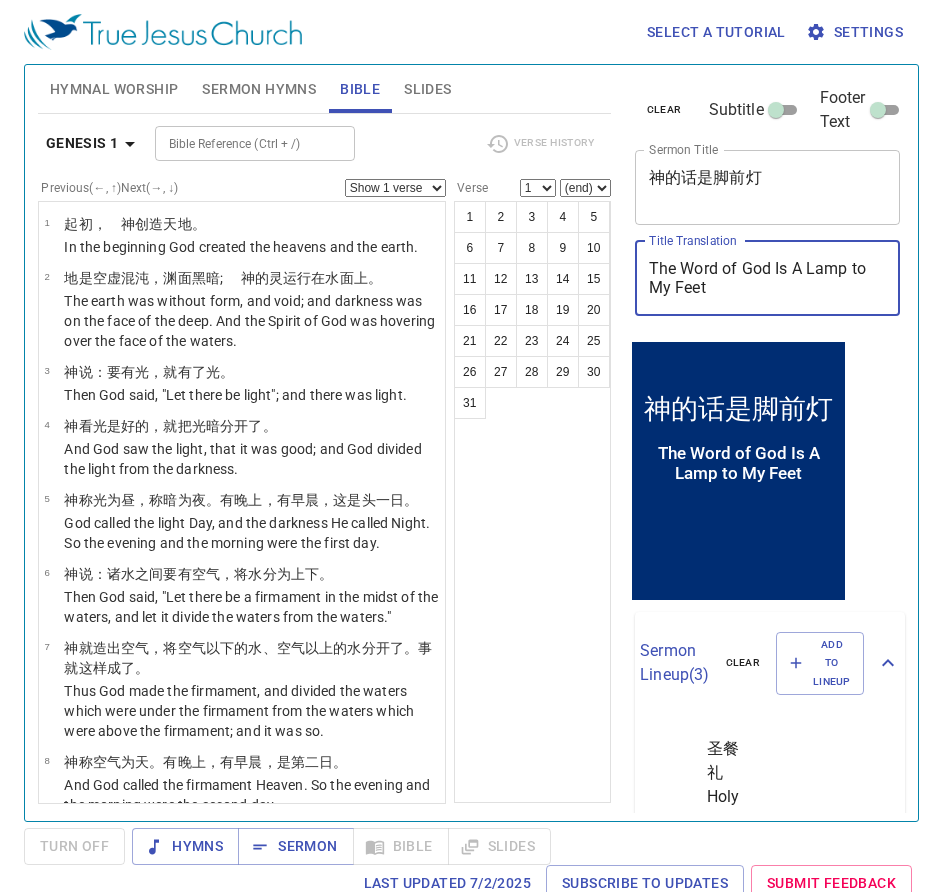 type on "The Word of God Is A Lamp to My Feet" 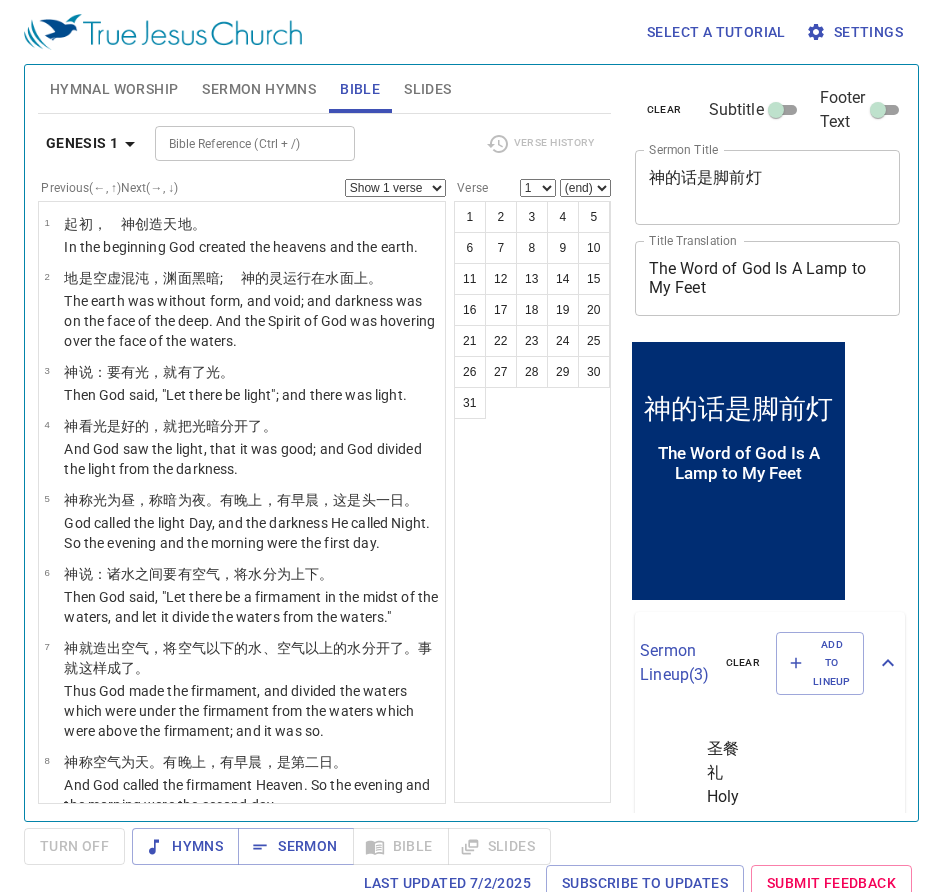 click on "Sermon Hymns" at bounding box center (259, 89) 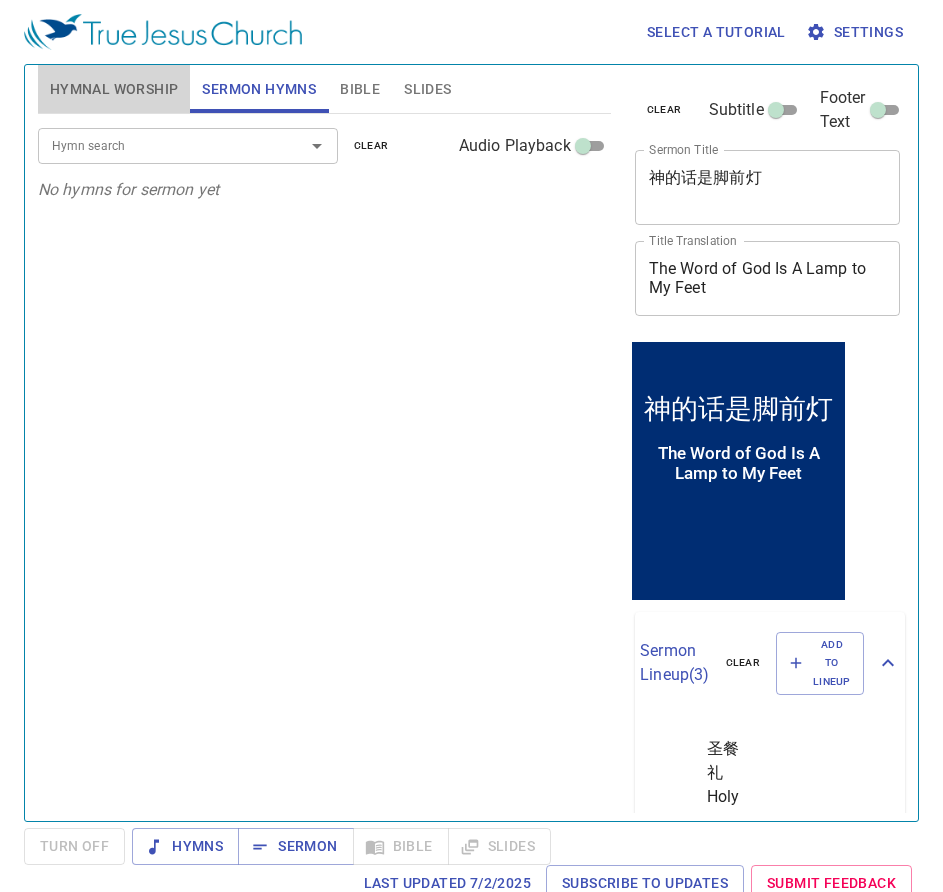 click on "Hymnal Worship" at bounding box center [114, 89] 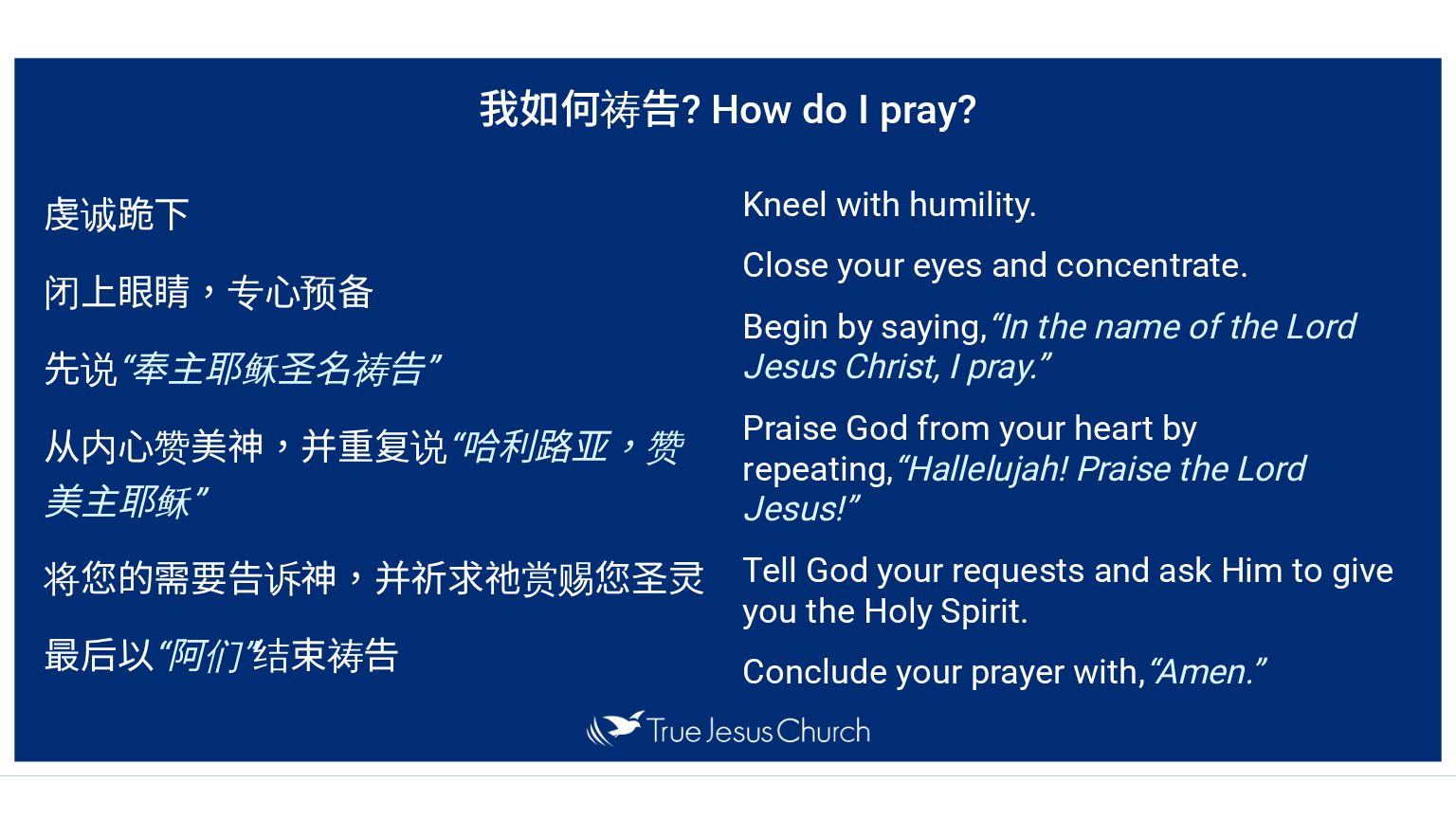 scroll, scrollTop: 0, scrollLeft: 0, axis: both 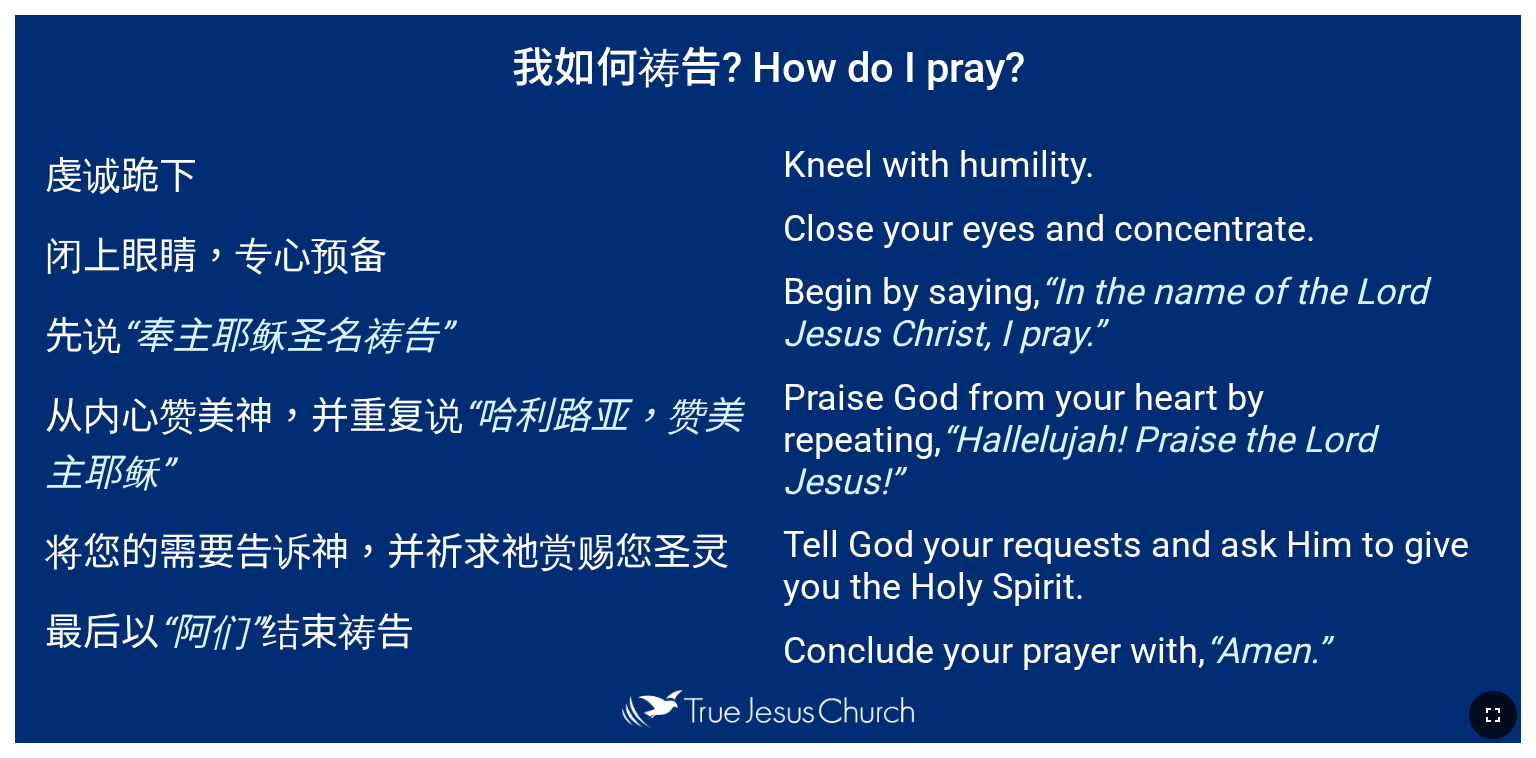 click 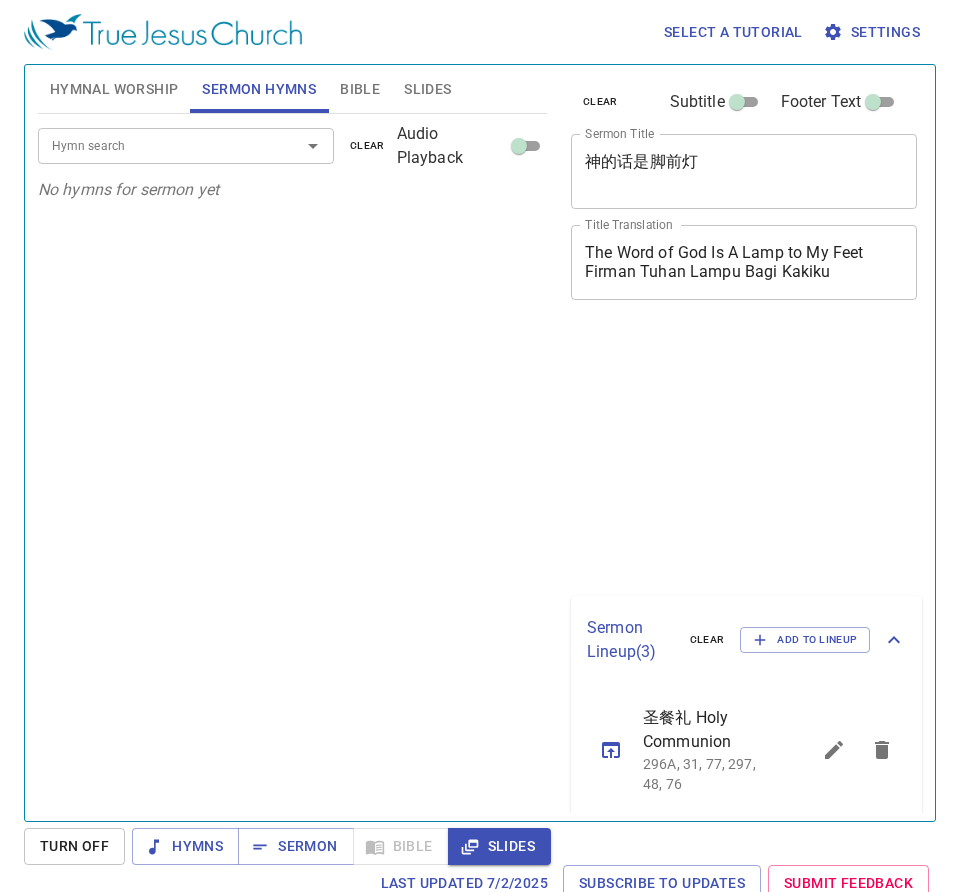 scroll, scrollTop: 0, scrollLeft: 0, axis: both 